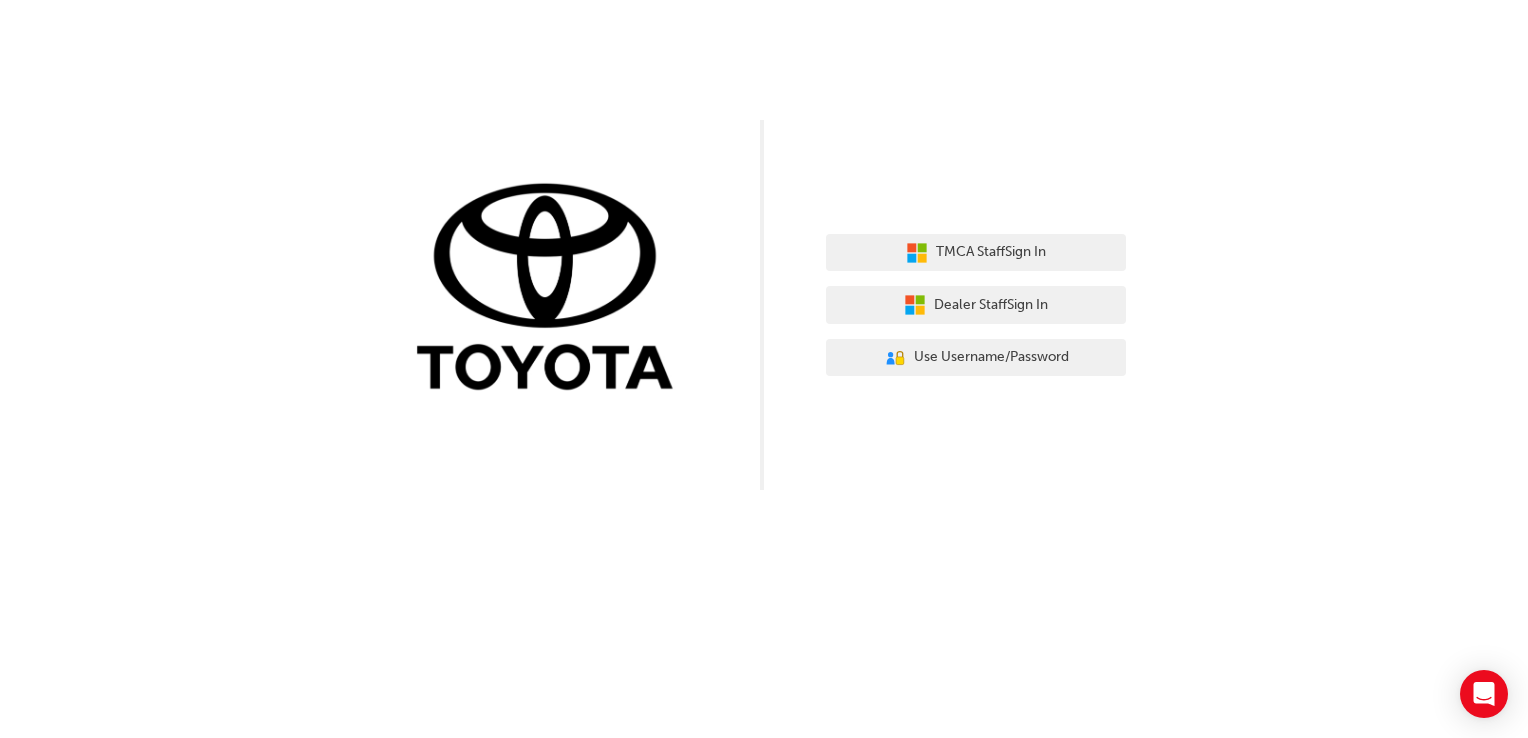 scroll, scrollTop: 0, scrollLeft: 0, axis: both 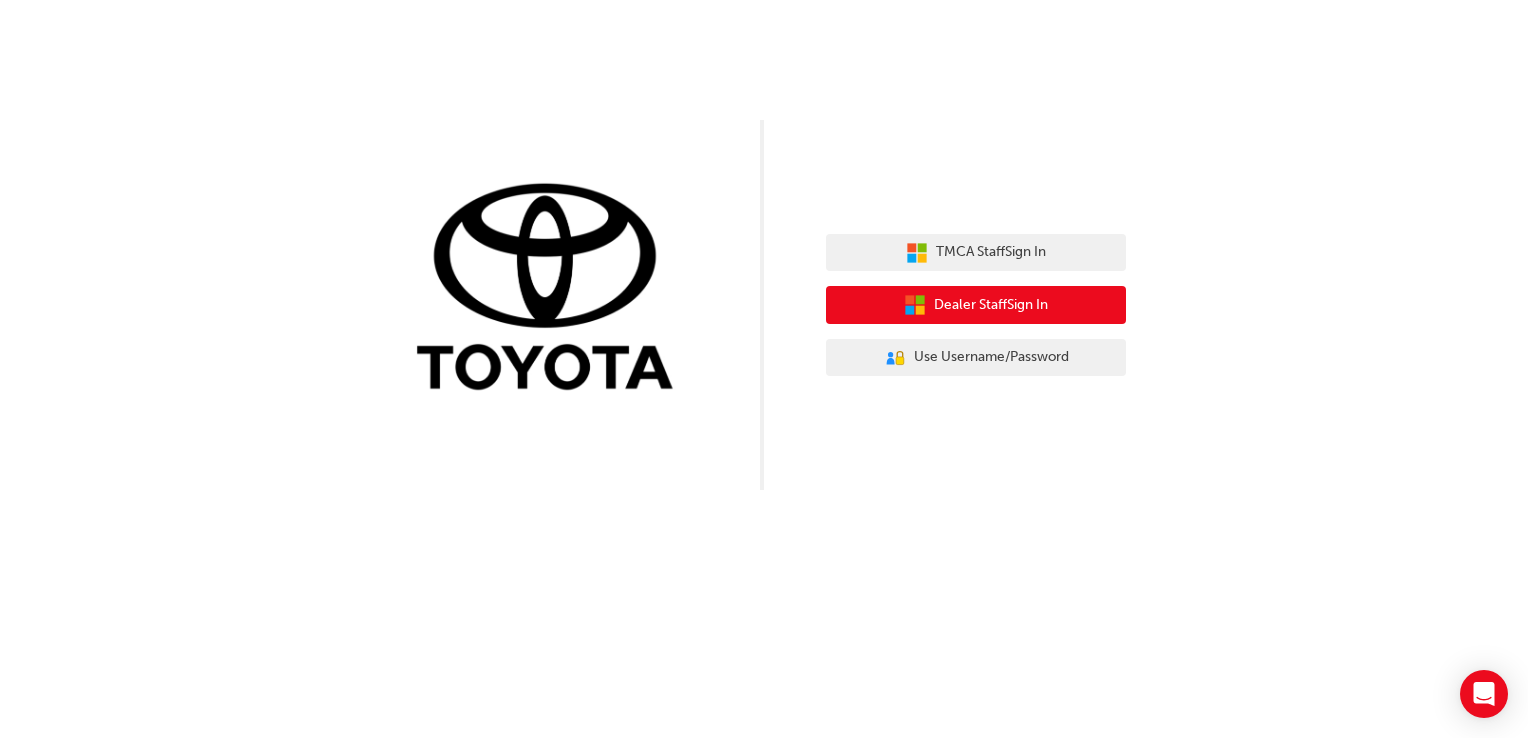 click on "Dealer Staff  Sign In" at bounding box center (991, 305) 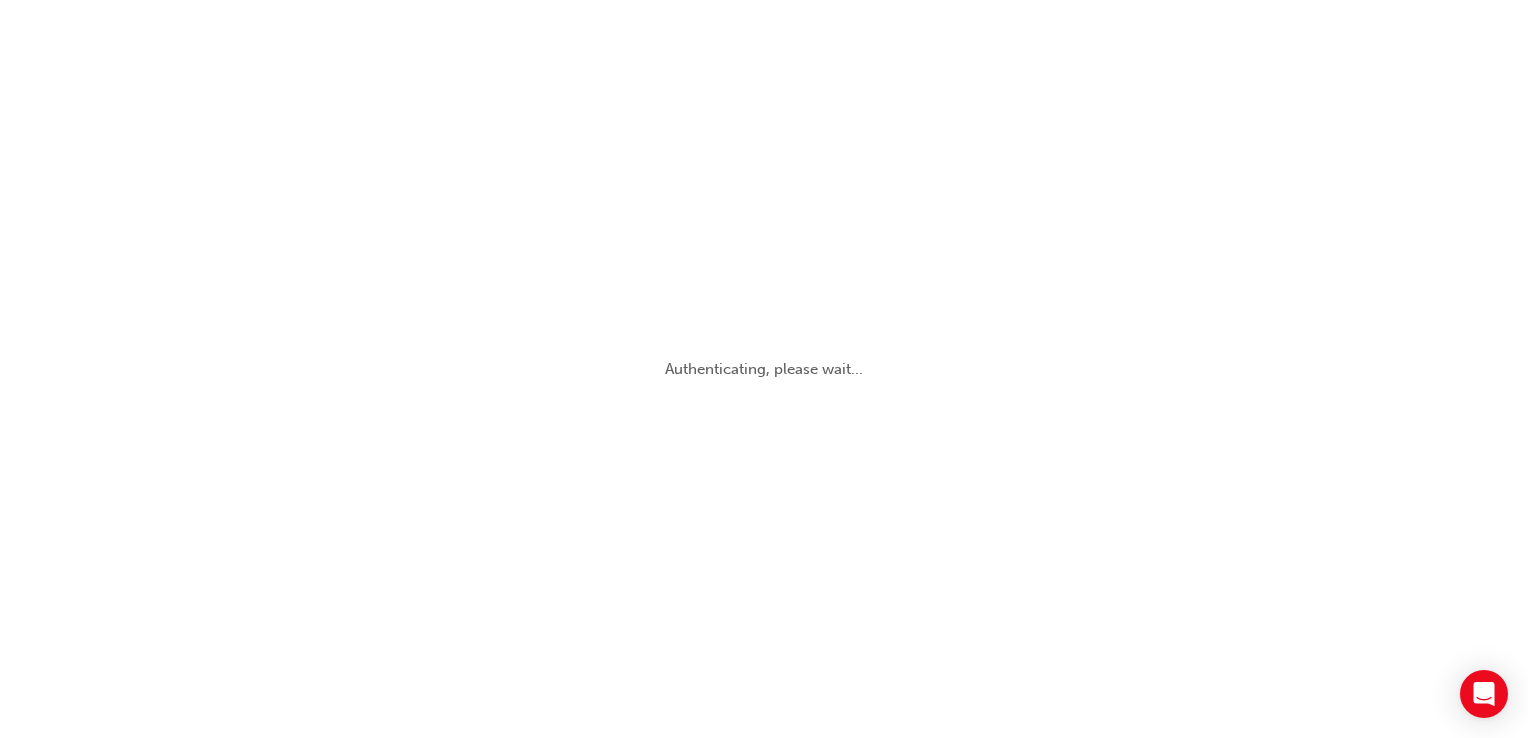scroll, scrollTop: 0, scrollLeft: 0, axis: both 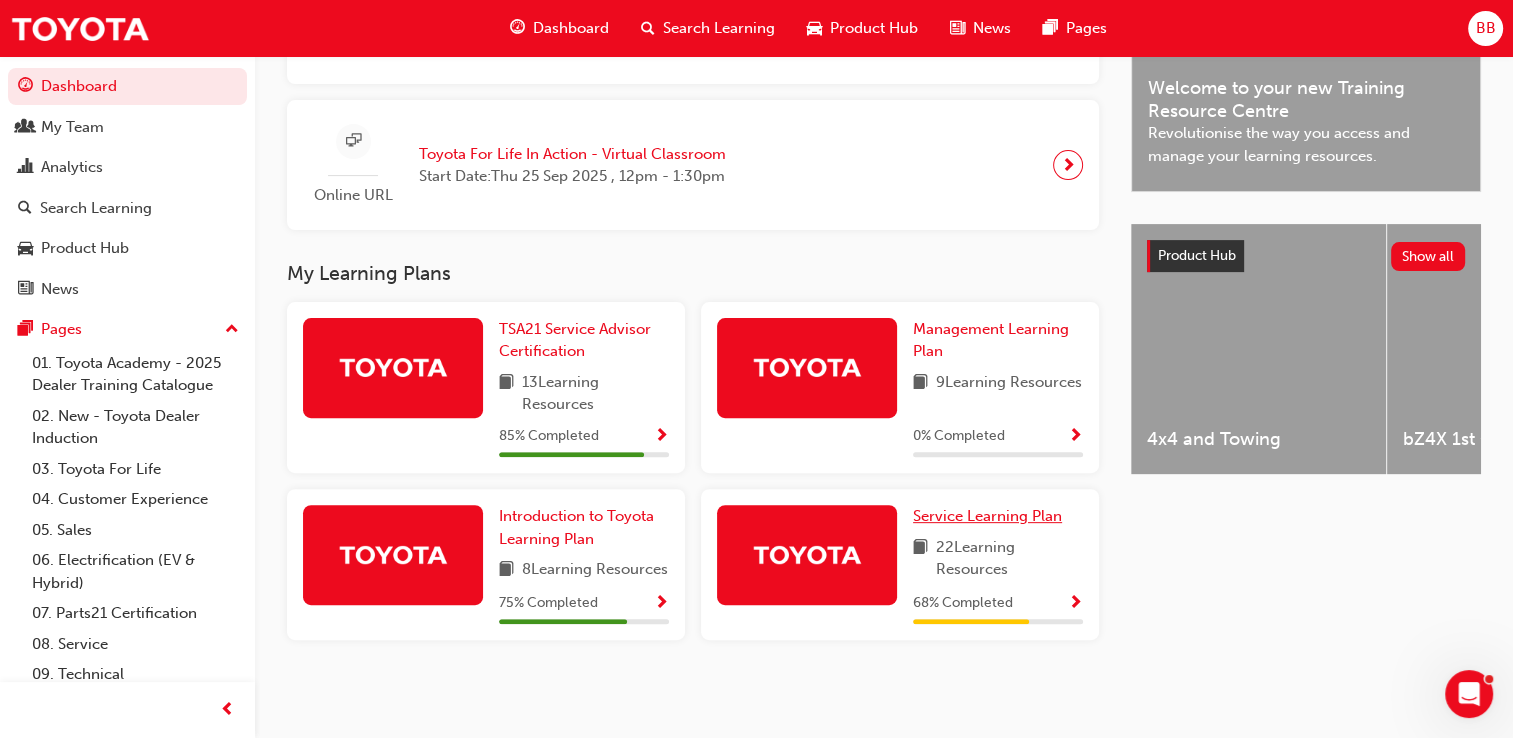 click on "Service Learning Plan" at bounding box center (987, 516) 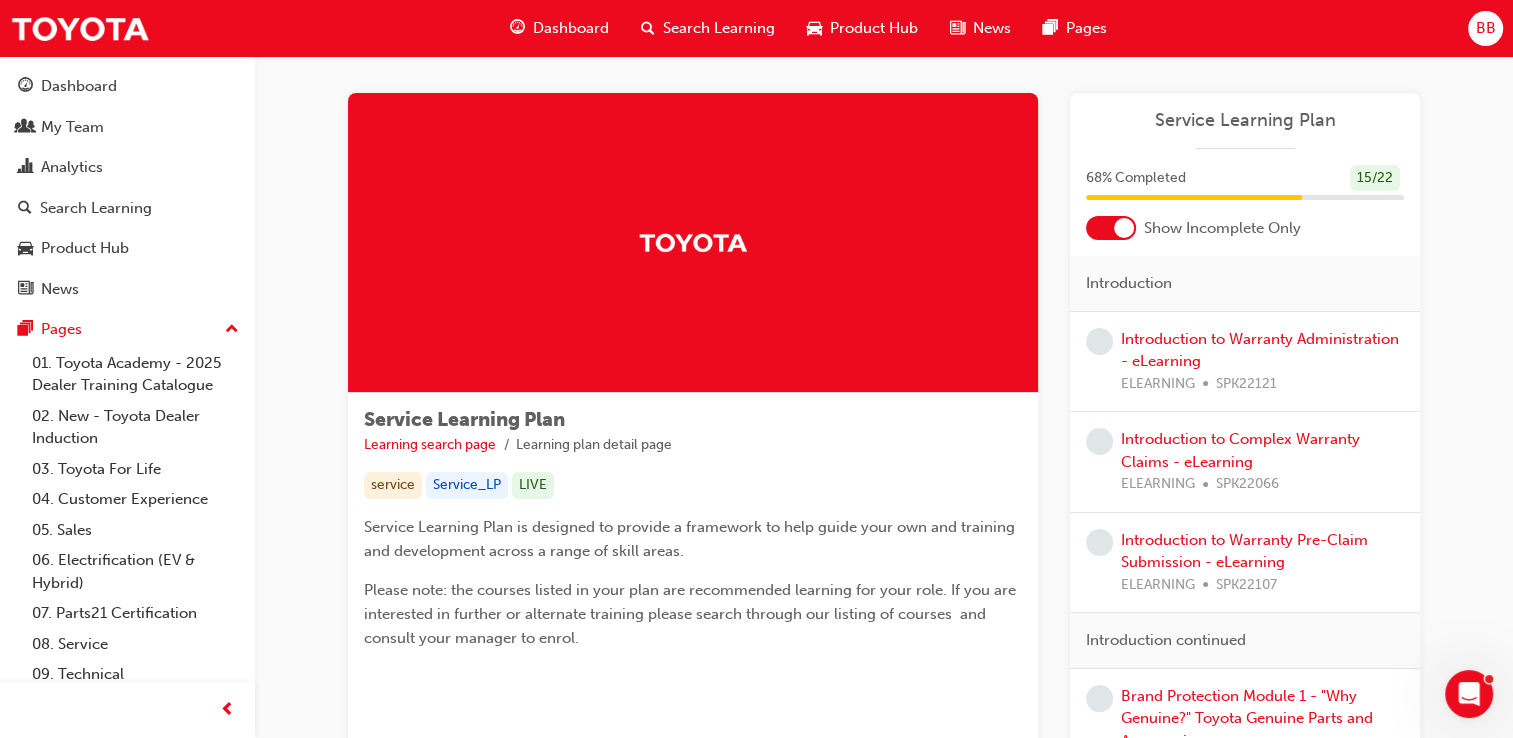 scroll, scrollTop: 0, scrollLeft: 0, axis: both 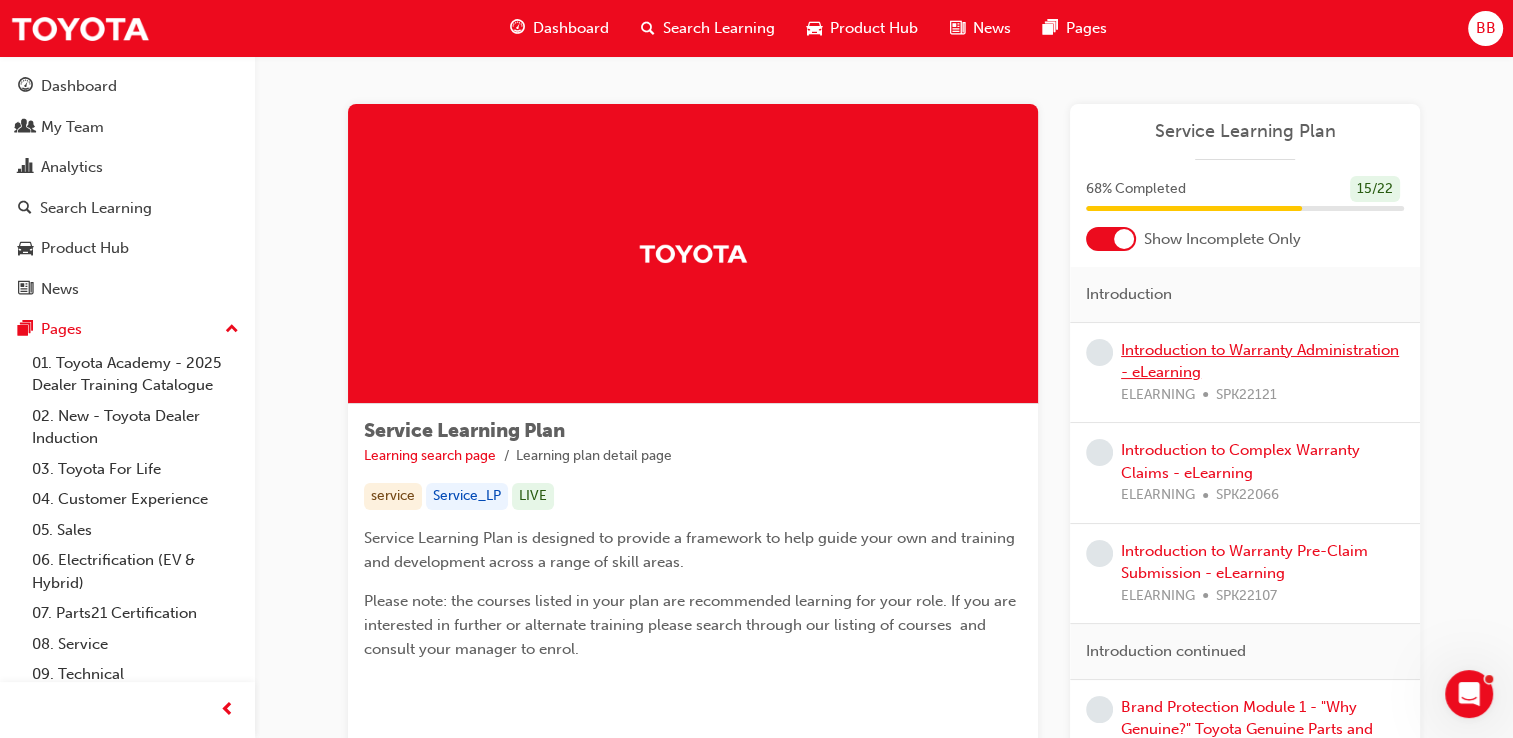 click on "Introduction to Warranty Administration - eLearning" at bounding box center (1260, 361) 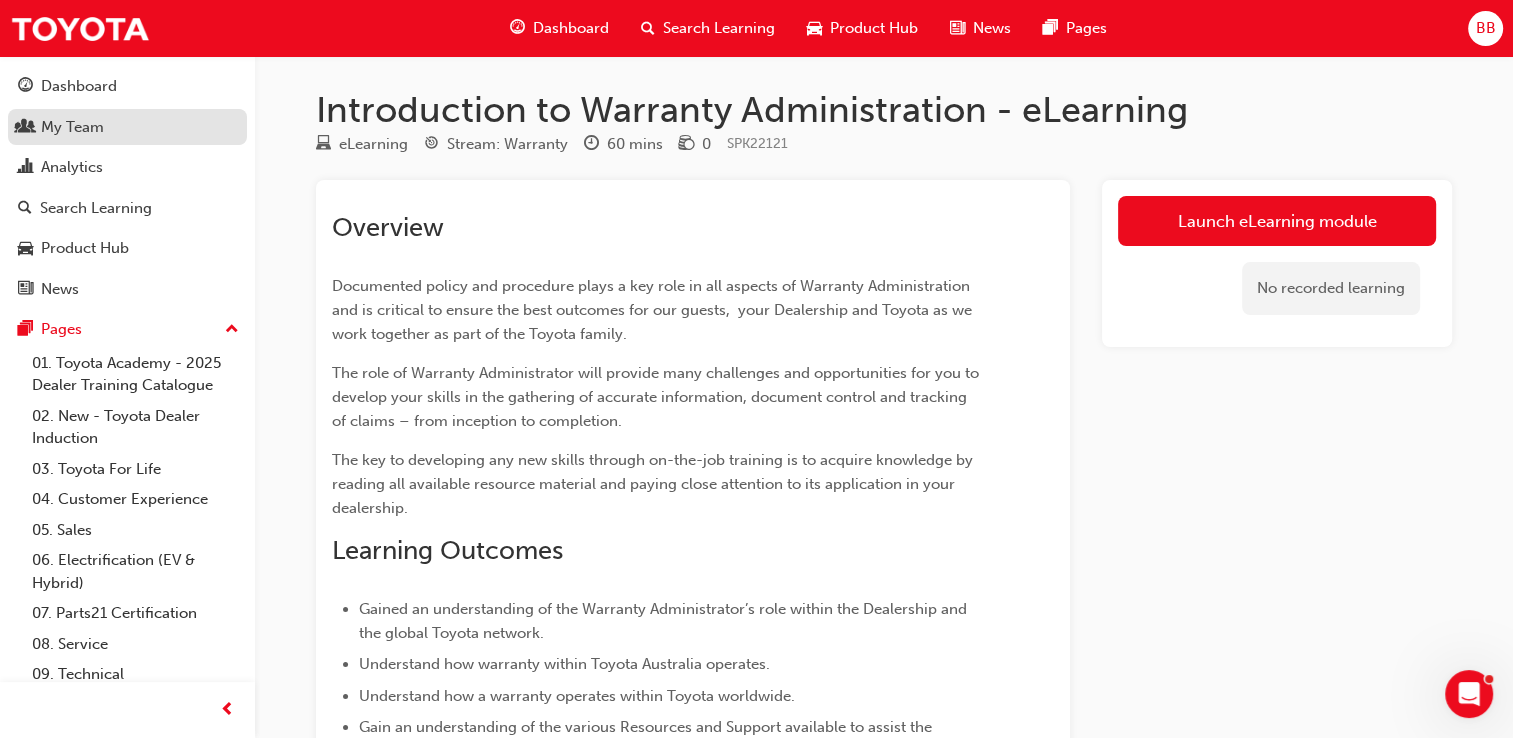 click on "My Team" at bounding box center (72, 127) 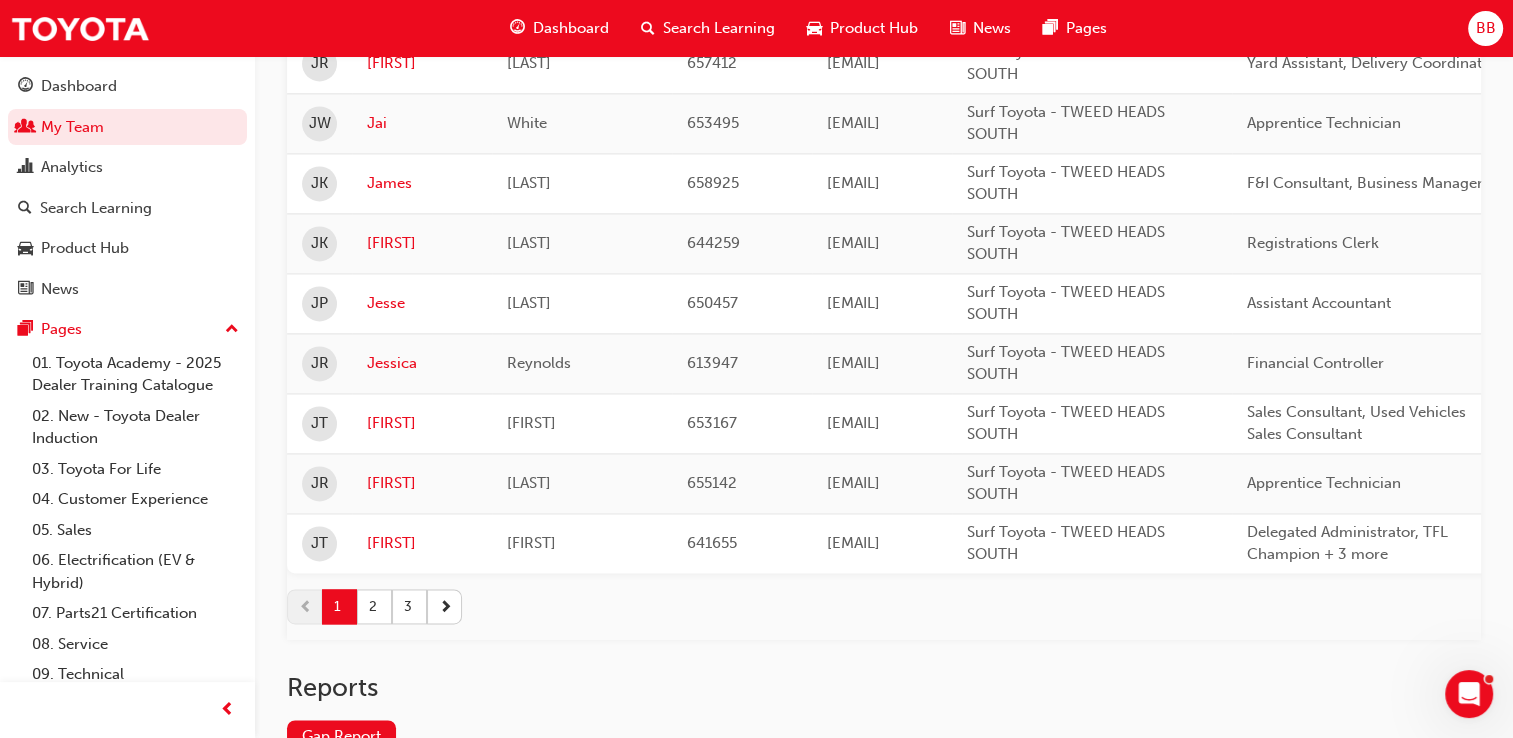 scroll, scrollTop: 2840, scrollLeft: 0, axis: vertical 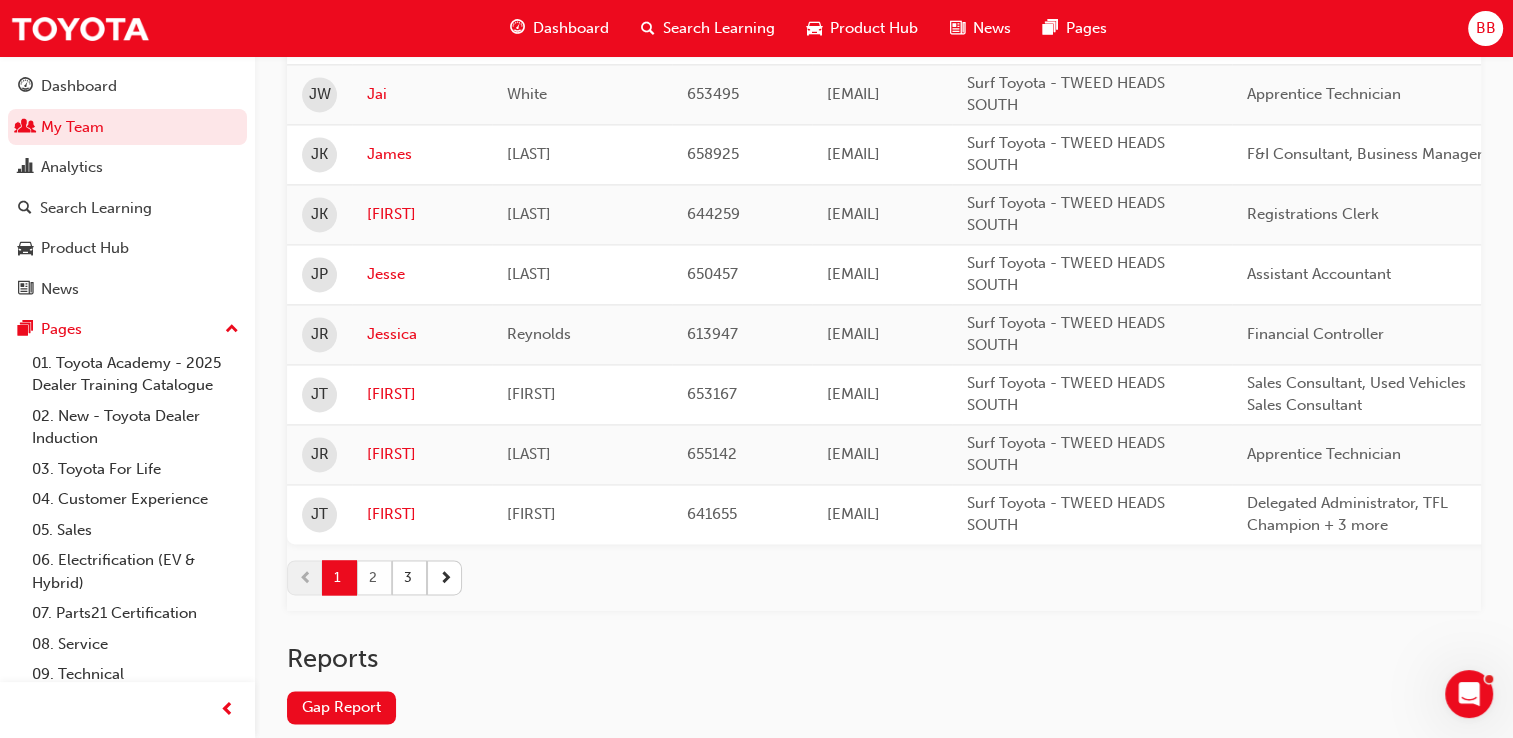 click on "2" at bounding box center [374, 577] 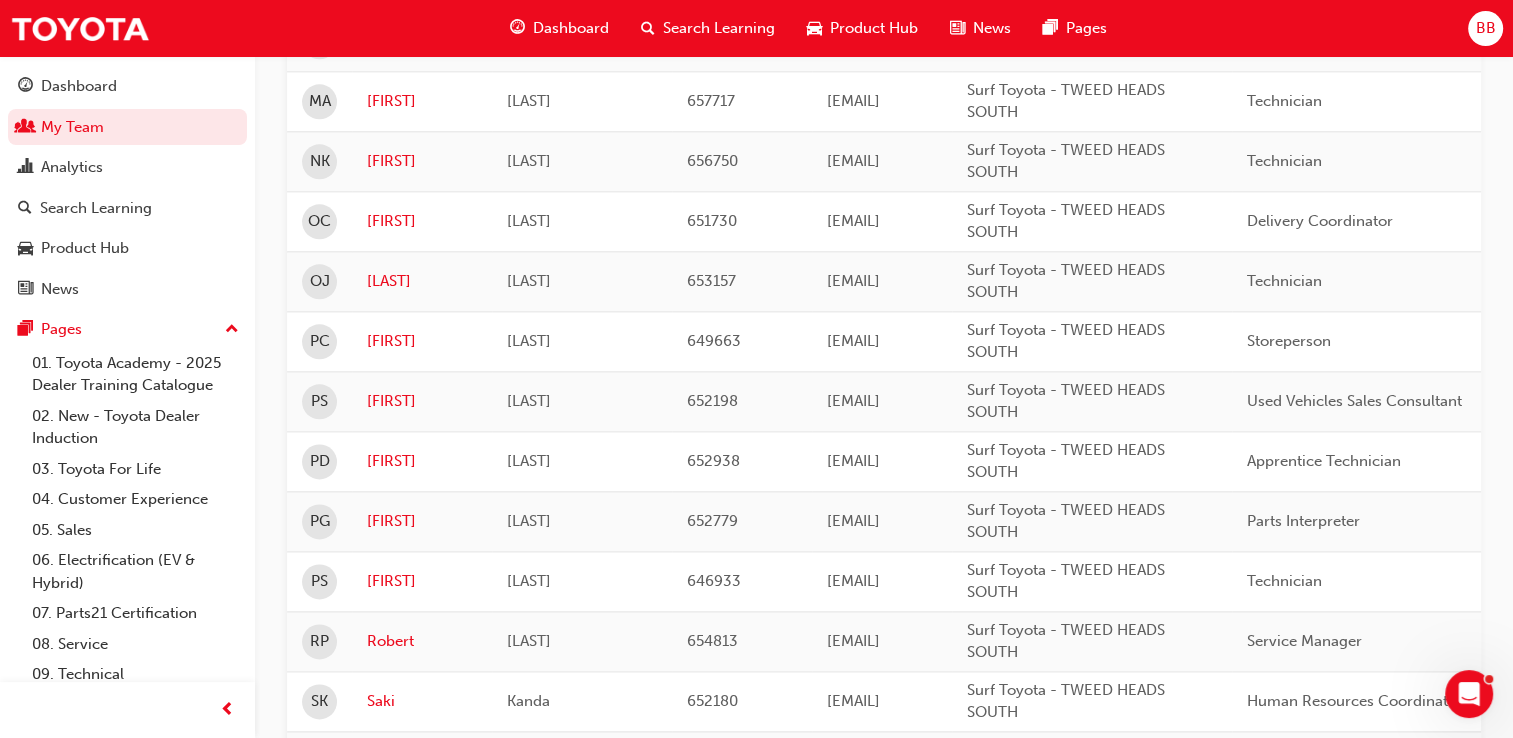 scroll, scrollTop: 2387, scrollLeft: 0, axis: vertical 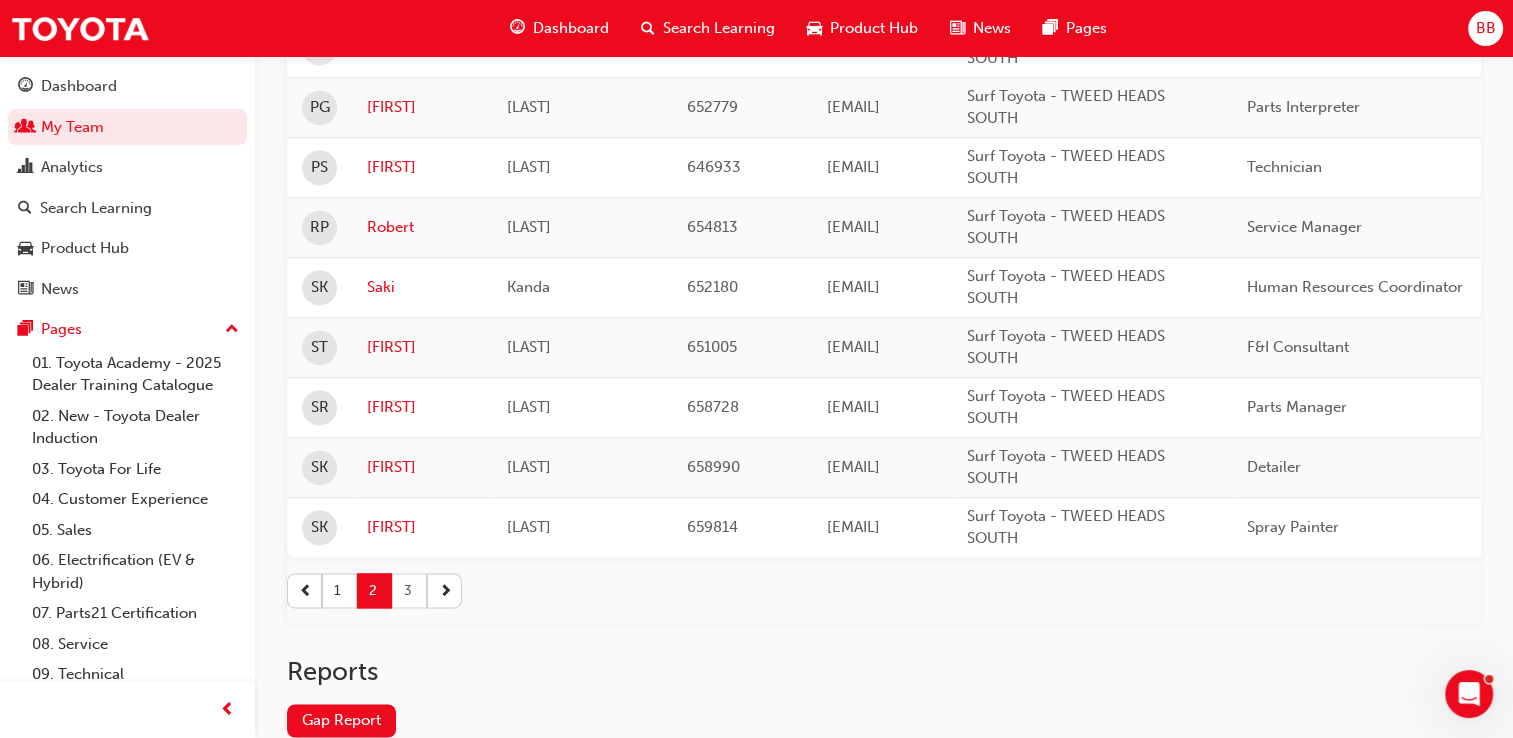 click on "3" at bounding box center (409, 590) 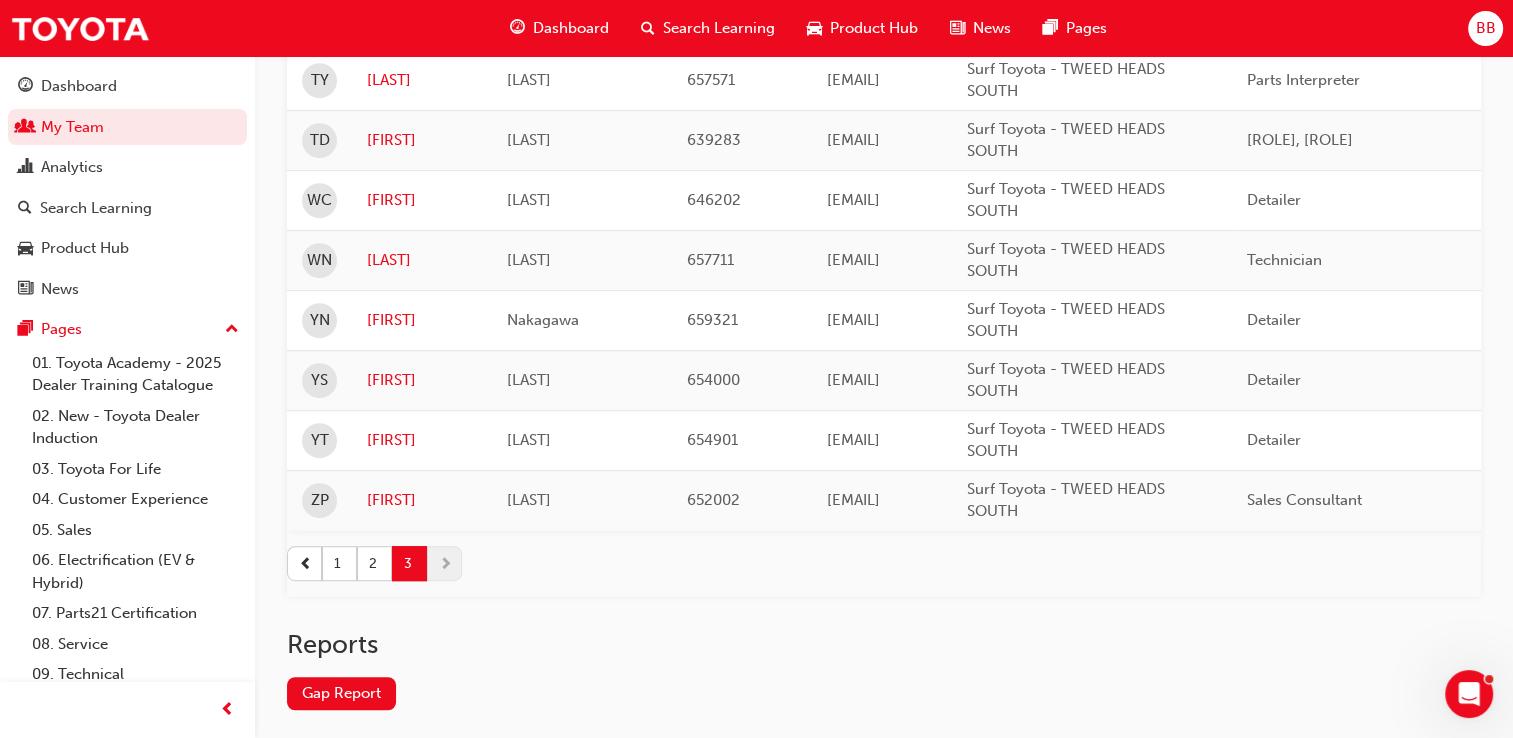 scroll, scrollTop: 997, scrollLeft: 0, axis: vertical 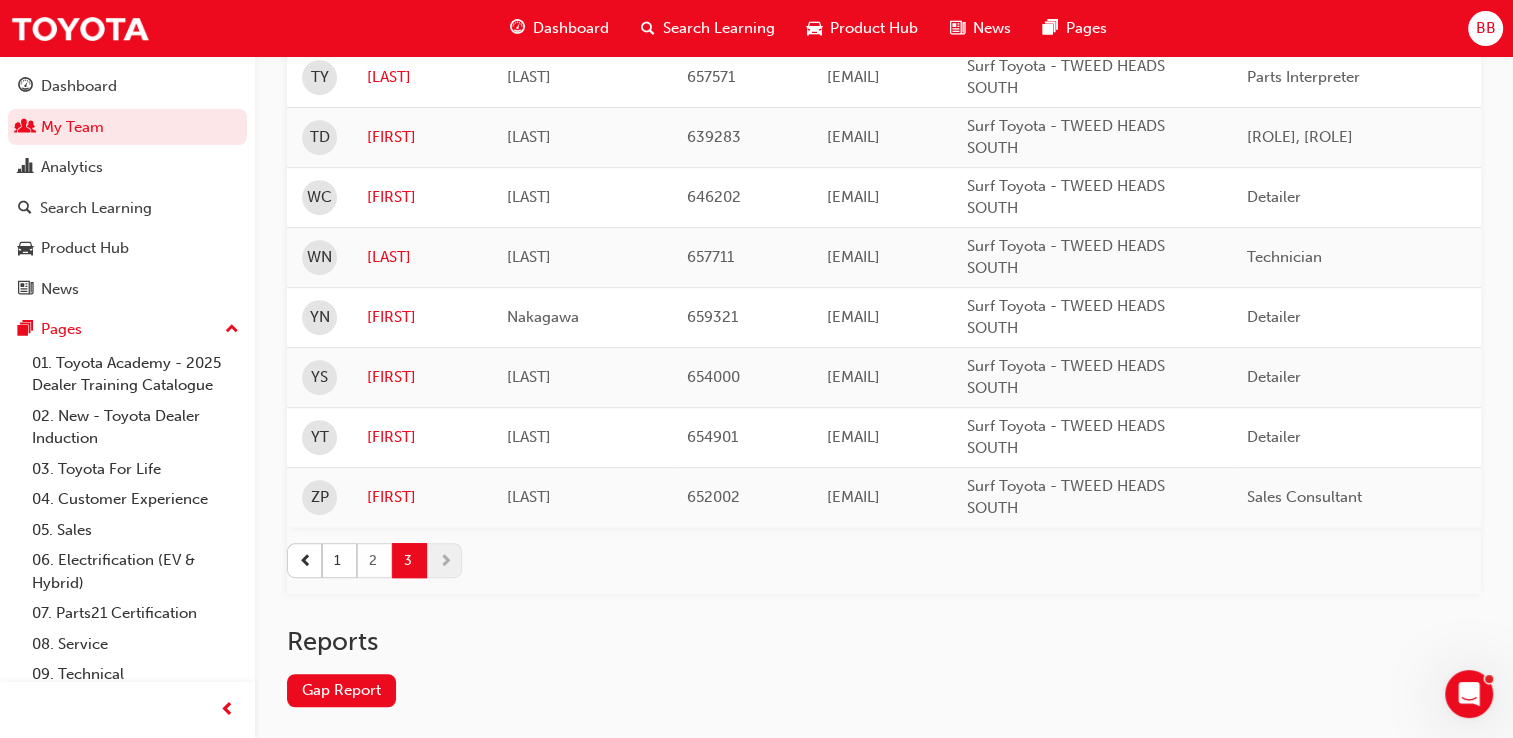 click on "2" at bounding box center (374, 560) 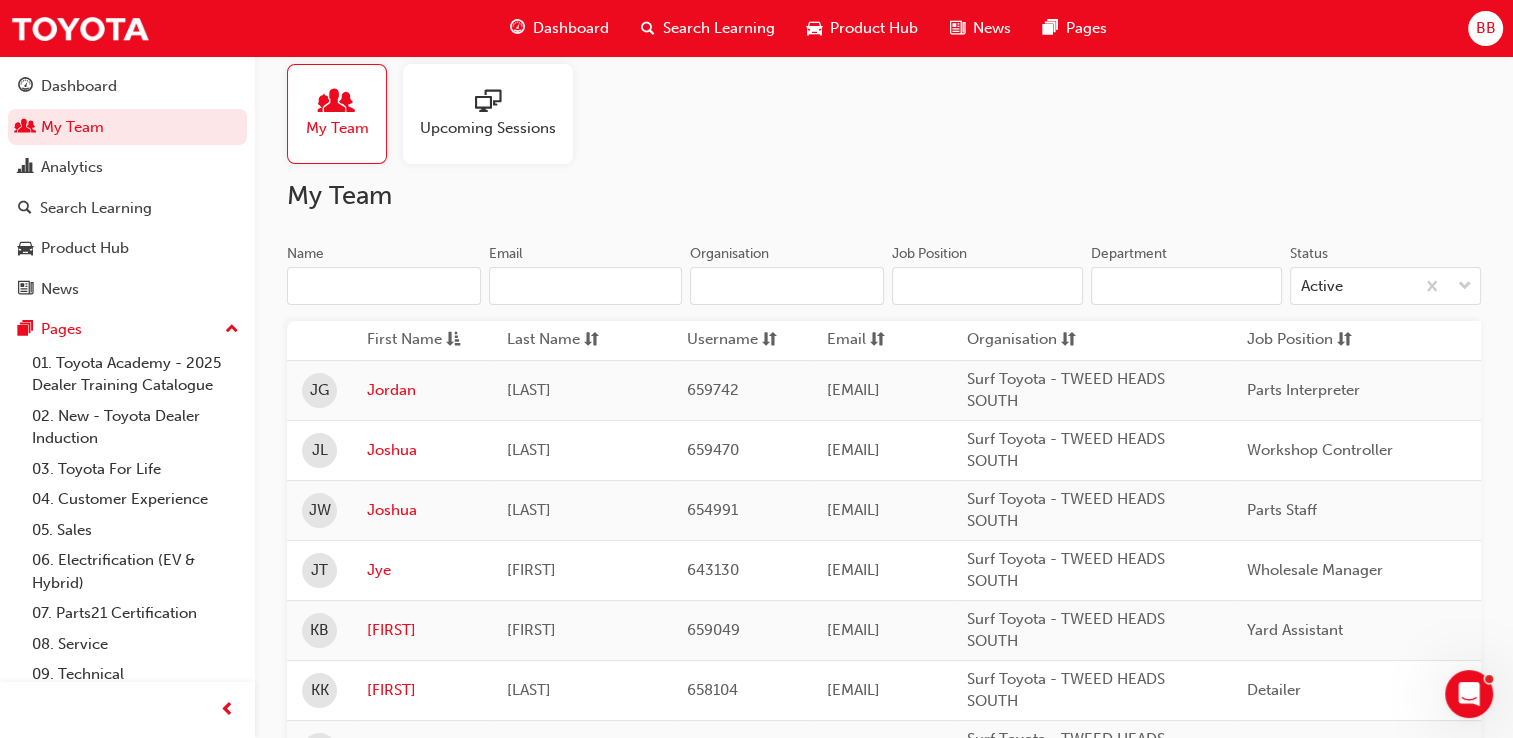 scroll, scrollTop: 0, scrollLeft: 0, axis: both 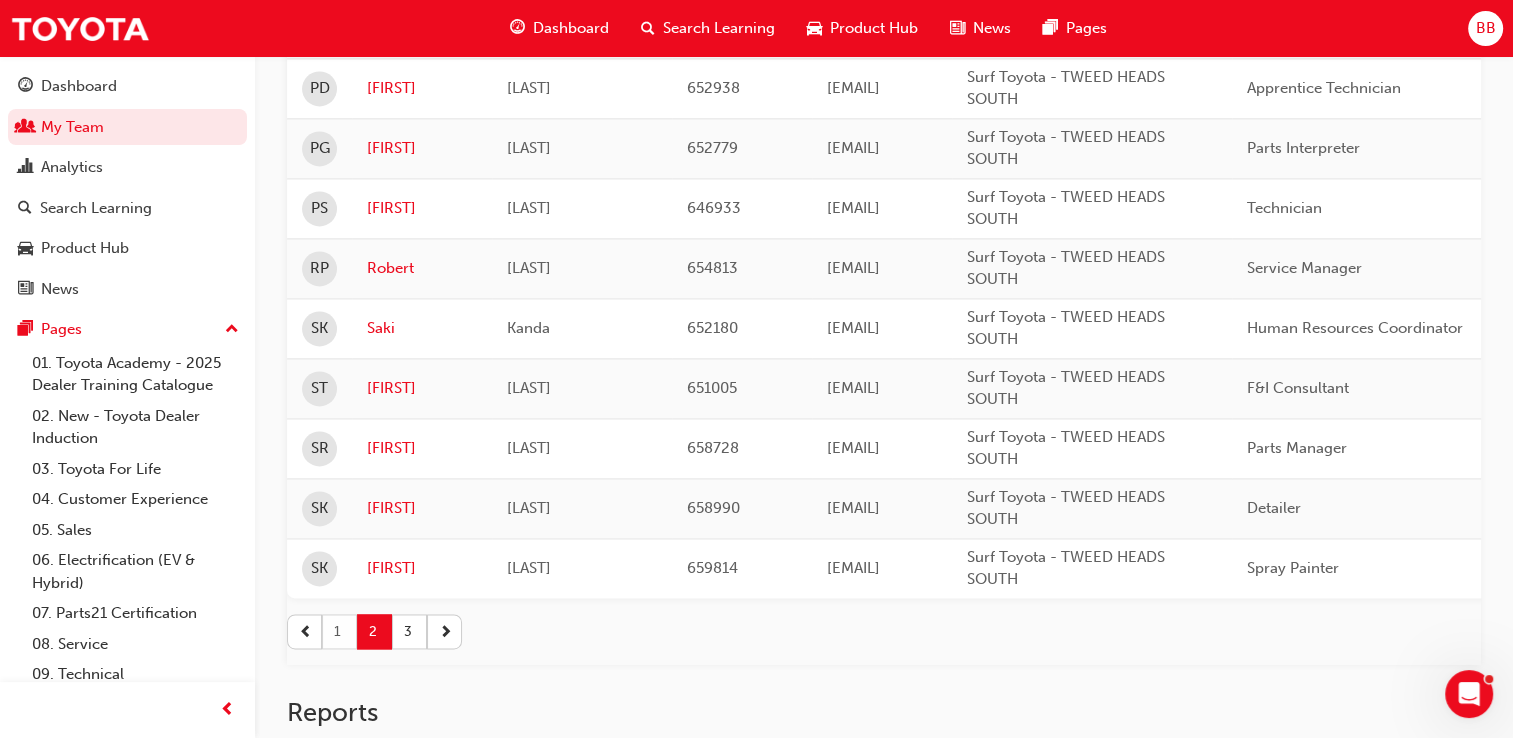 click on "1" at bounding box center [339, 631] 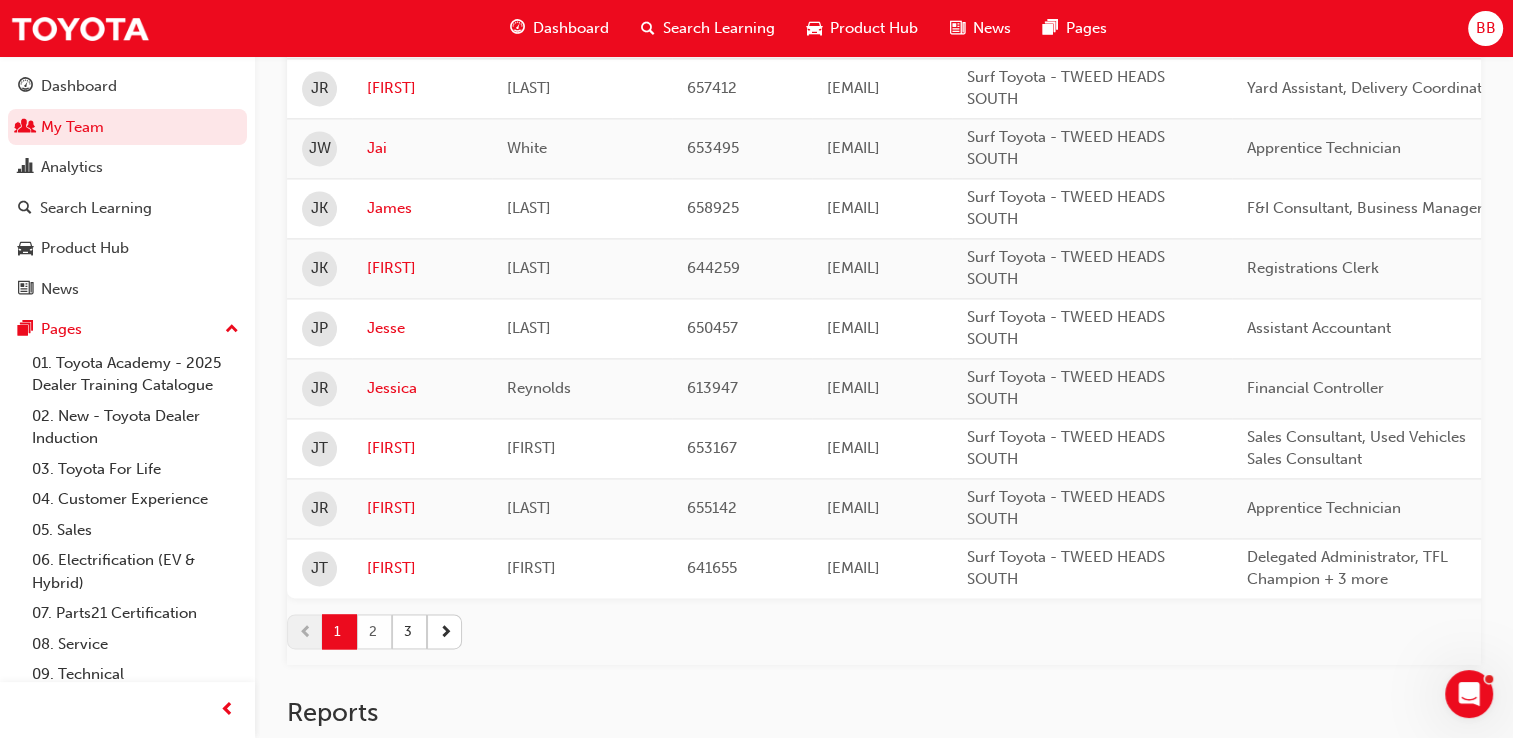 click on "2" at bounding box center [374, 631] 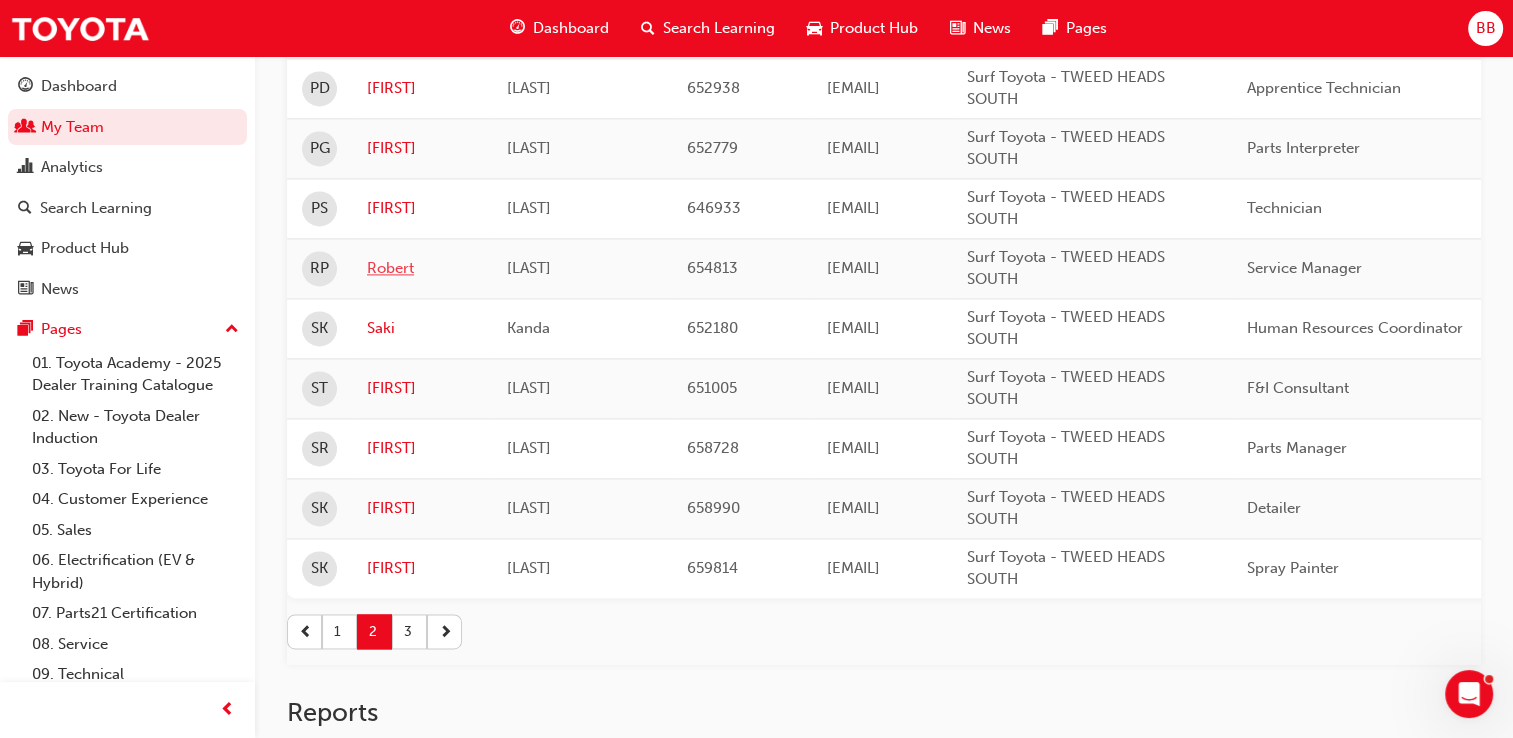 click on "Robert" at bounding box center (422, 268) 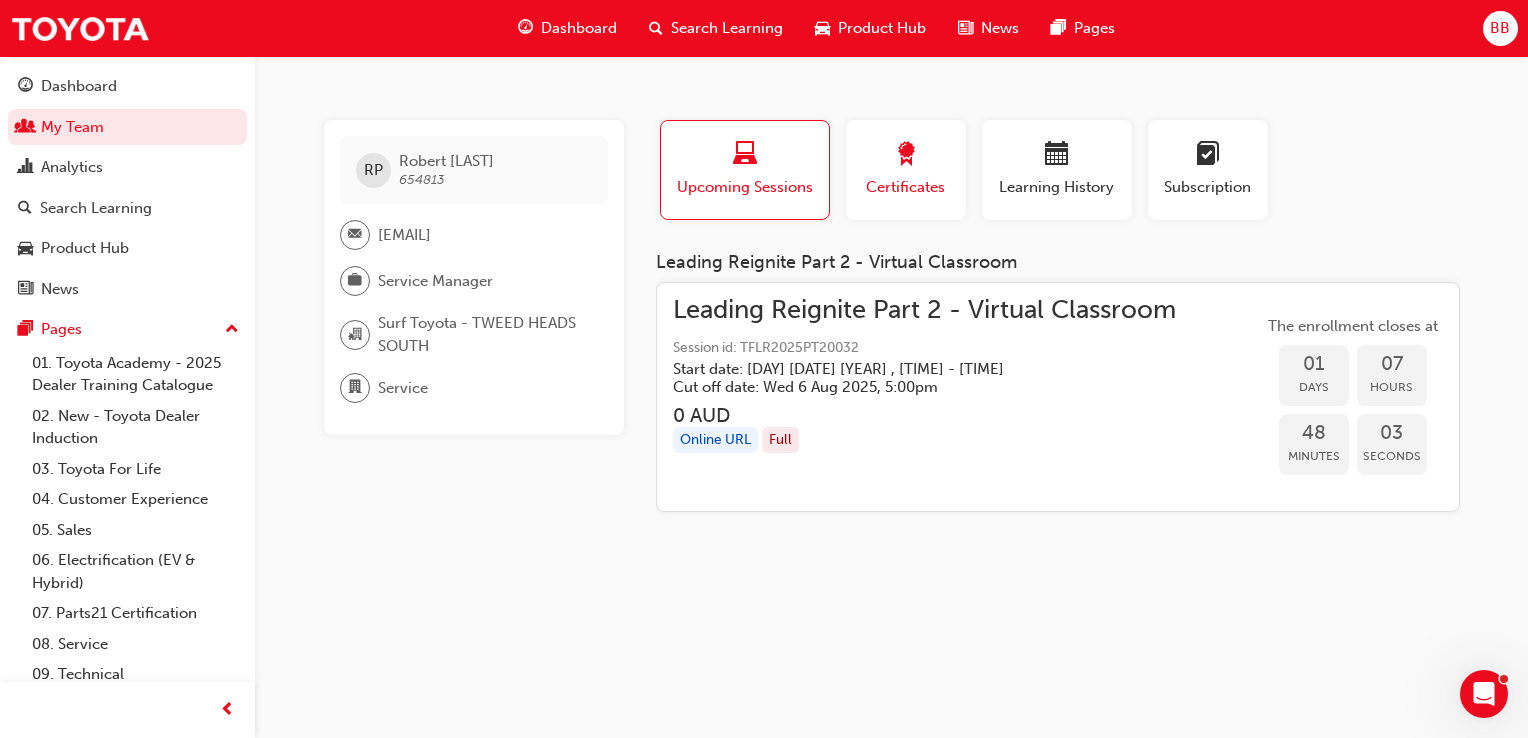 click at bounding box center [906, 157] 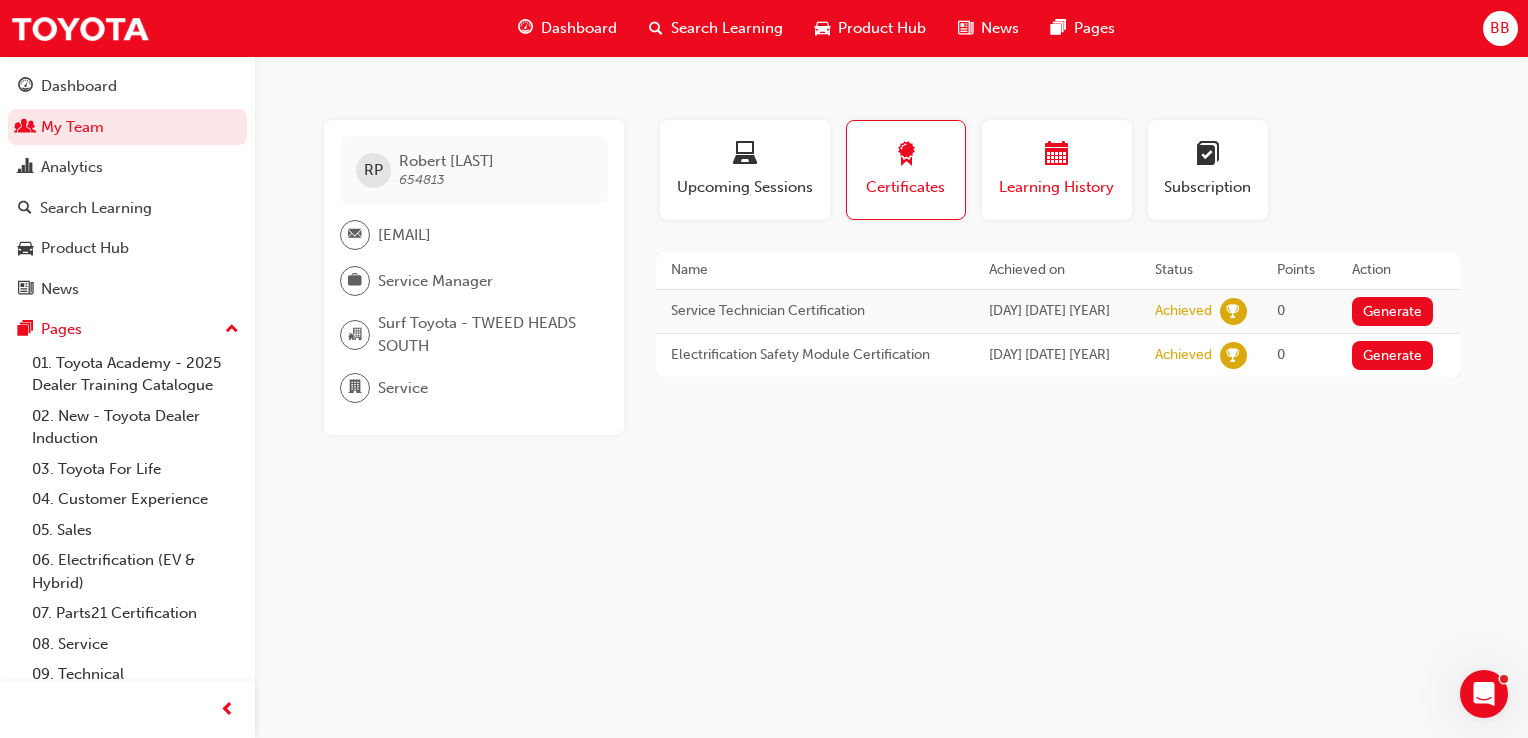 click on "Learning History" at bounding box center (1057, 187) 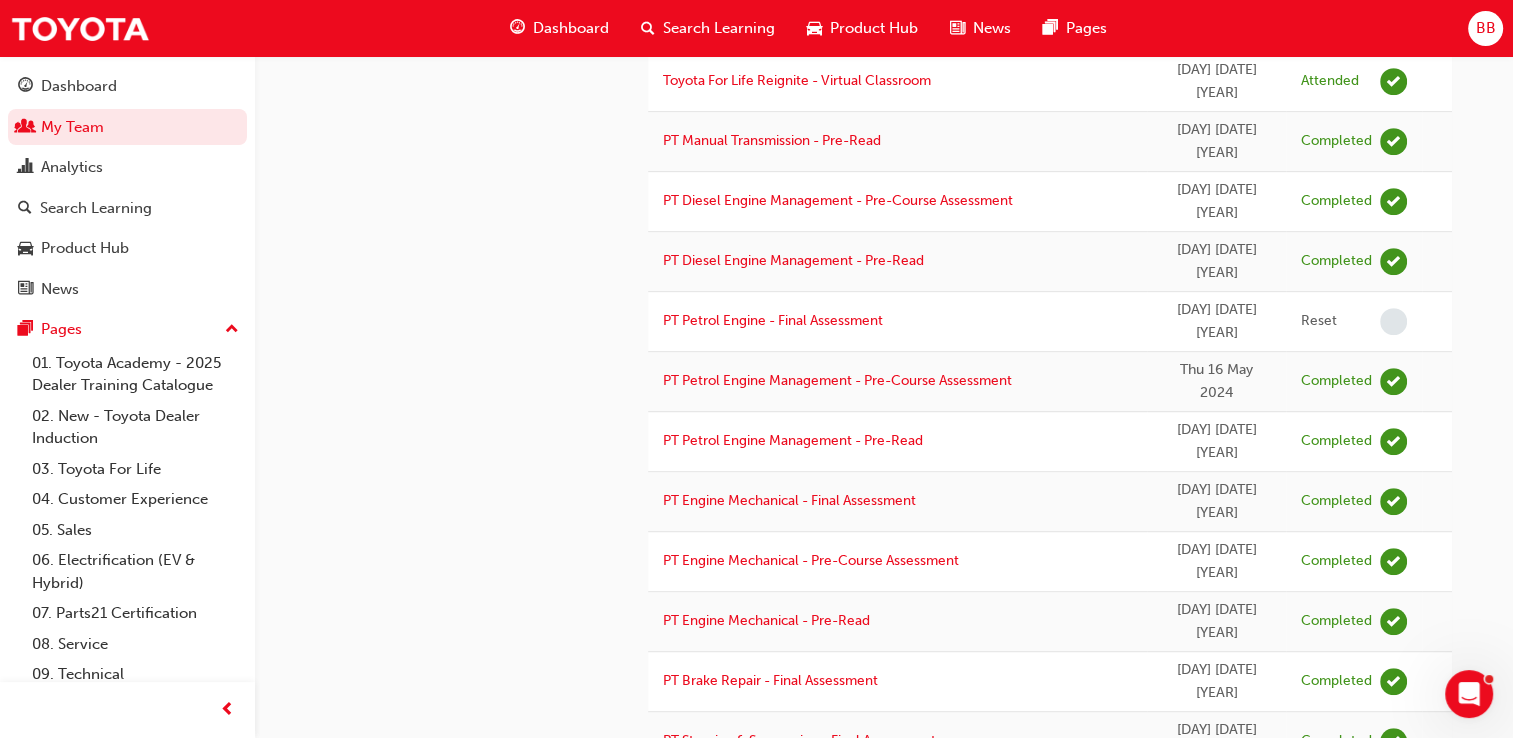 scroll, scrollTop: 932, scrollLeft: 0, axis: vertical 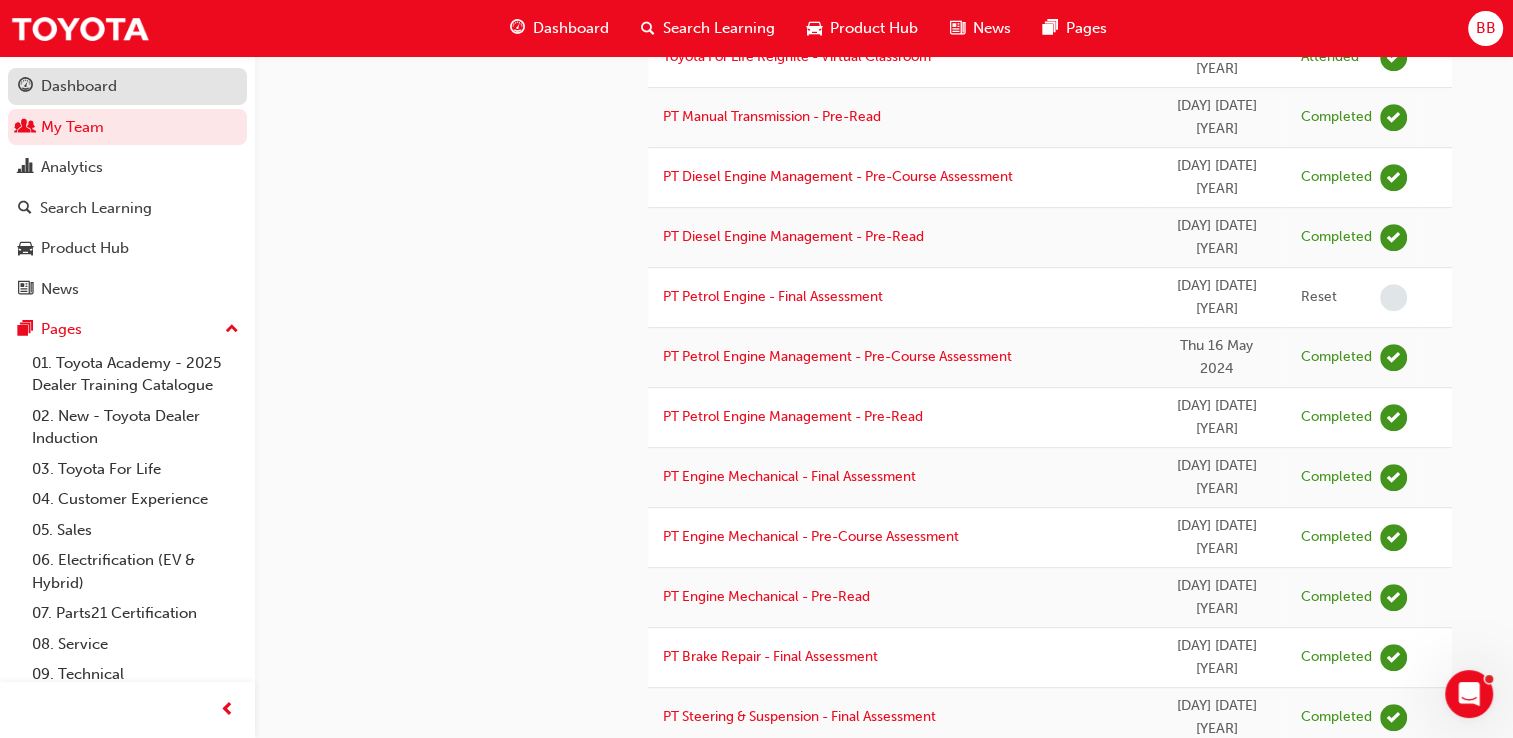 click on "Dashboard" at bounding box center [79, 86] 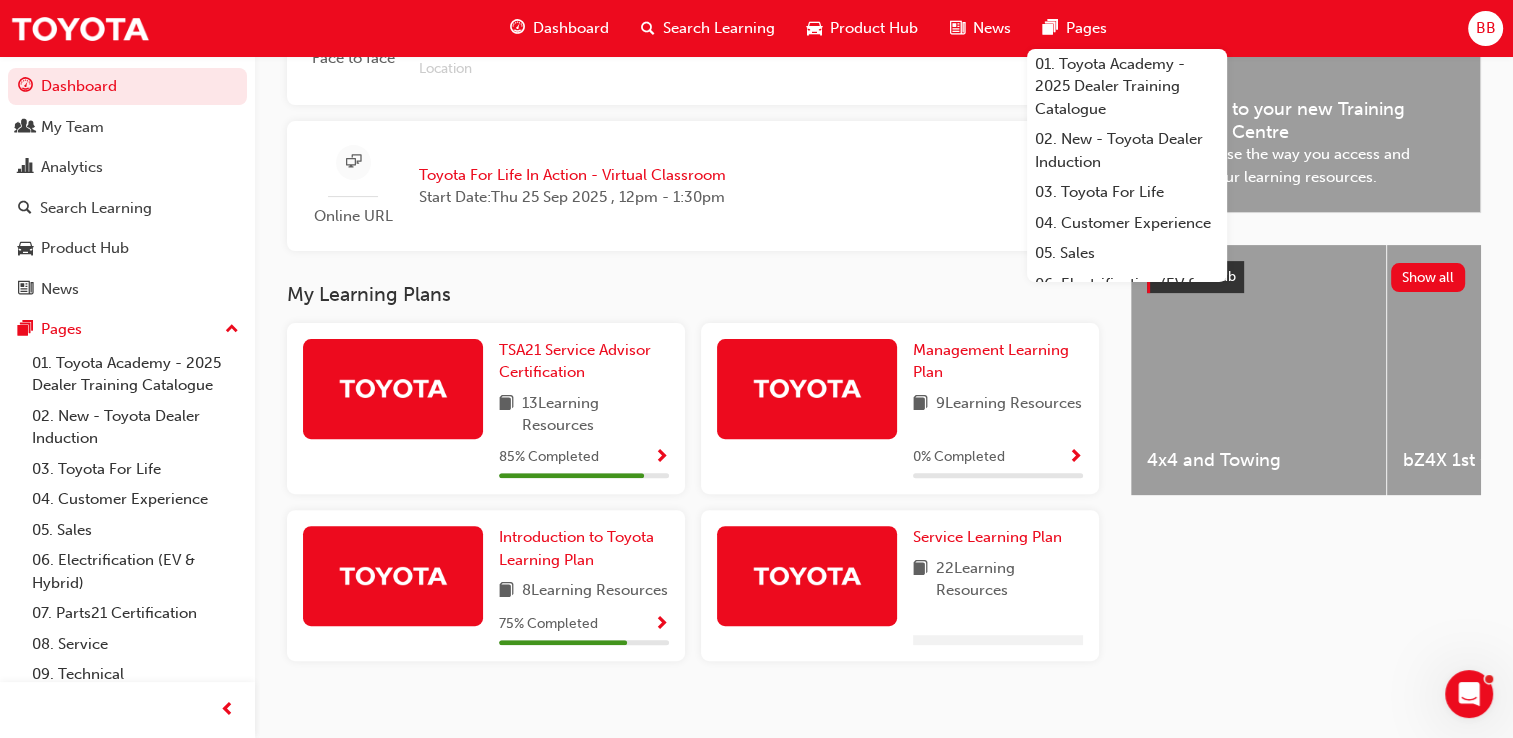 scroll, scrollTop: 646, scrollLeft: 0, axis: vertical 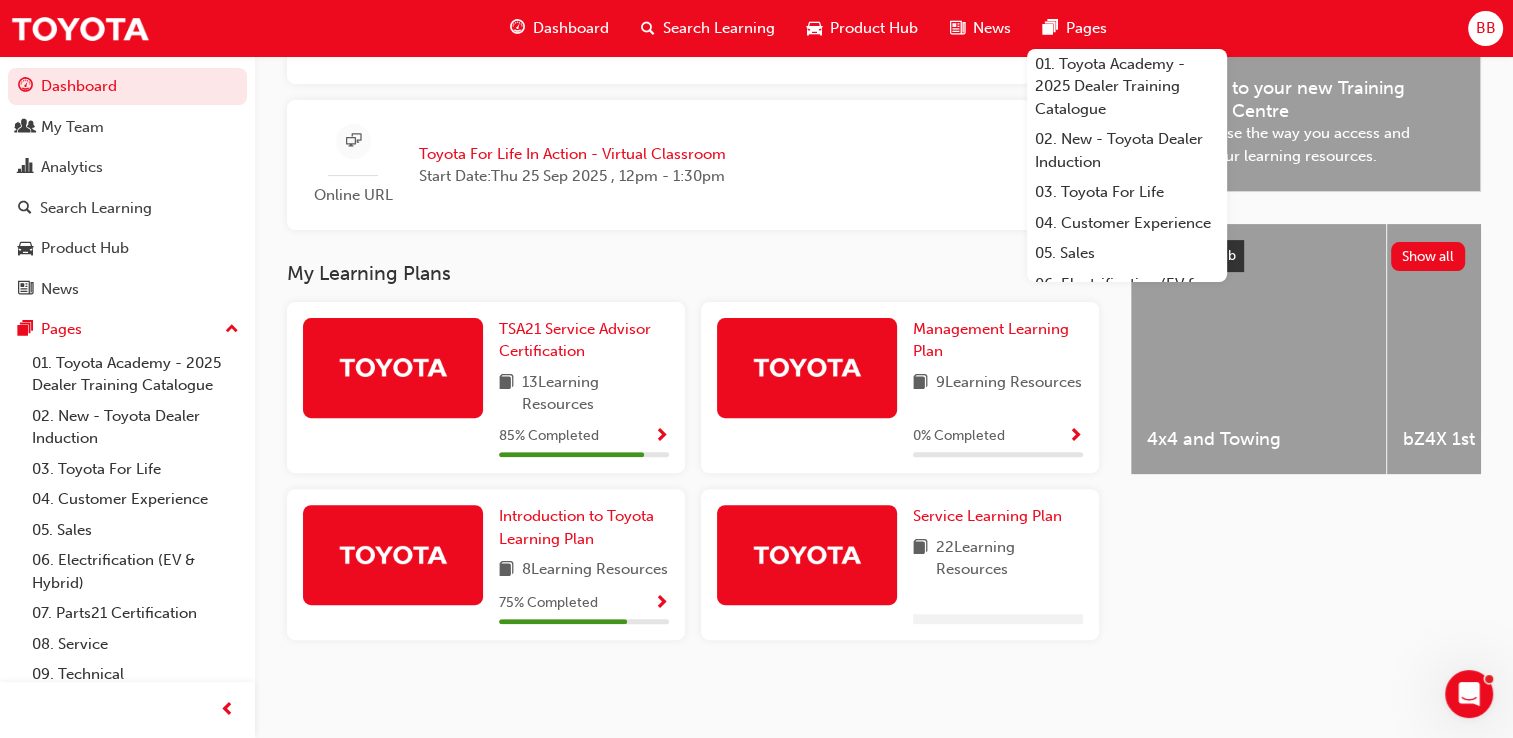 click on "BB" at bounding box center (1485, 28) 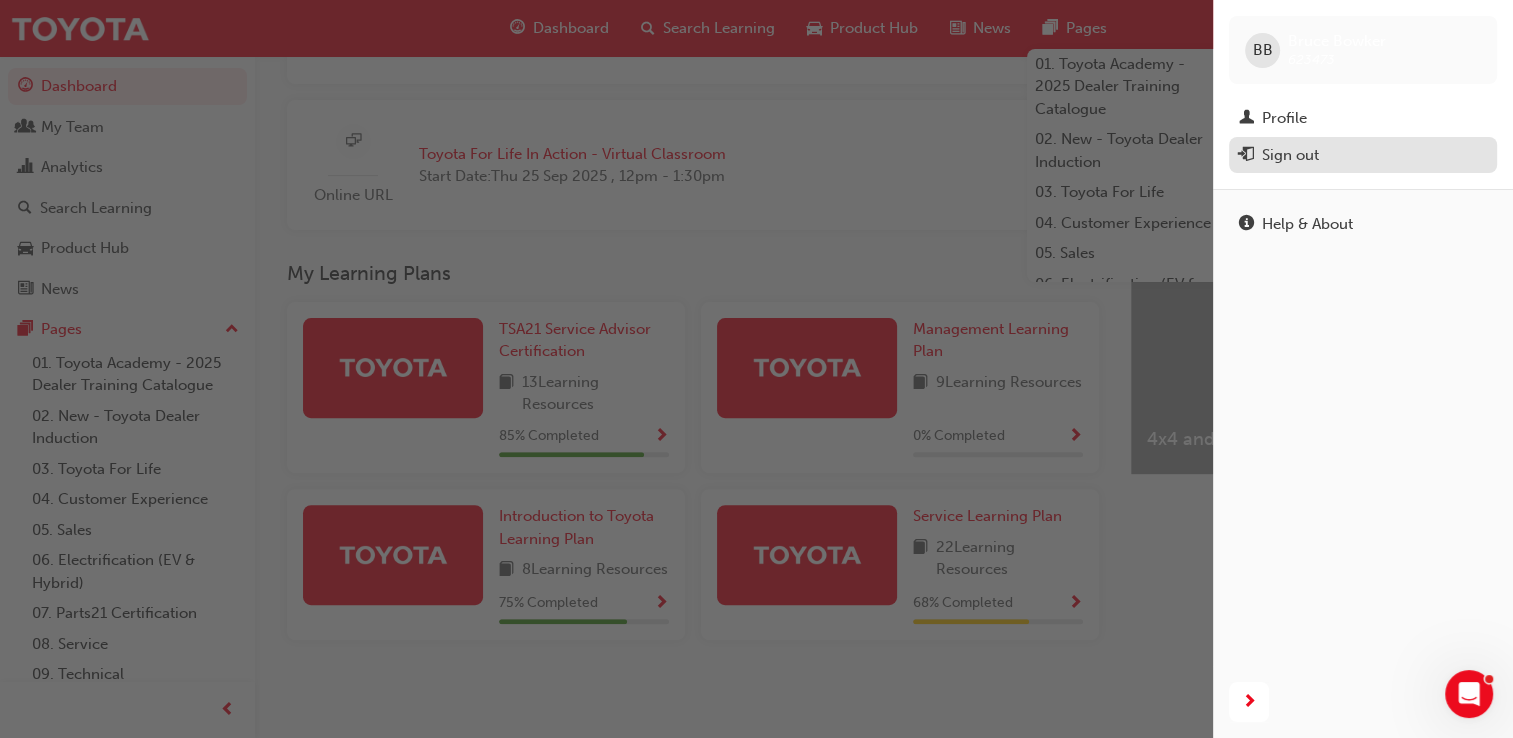 click on "Sign out" at bounding box center [1290, 155] 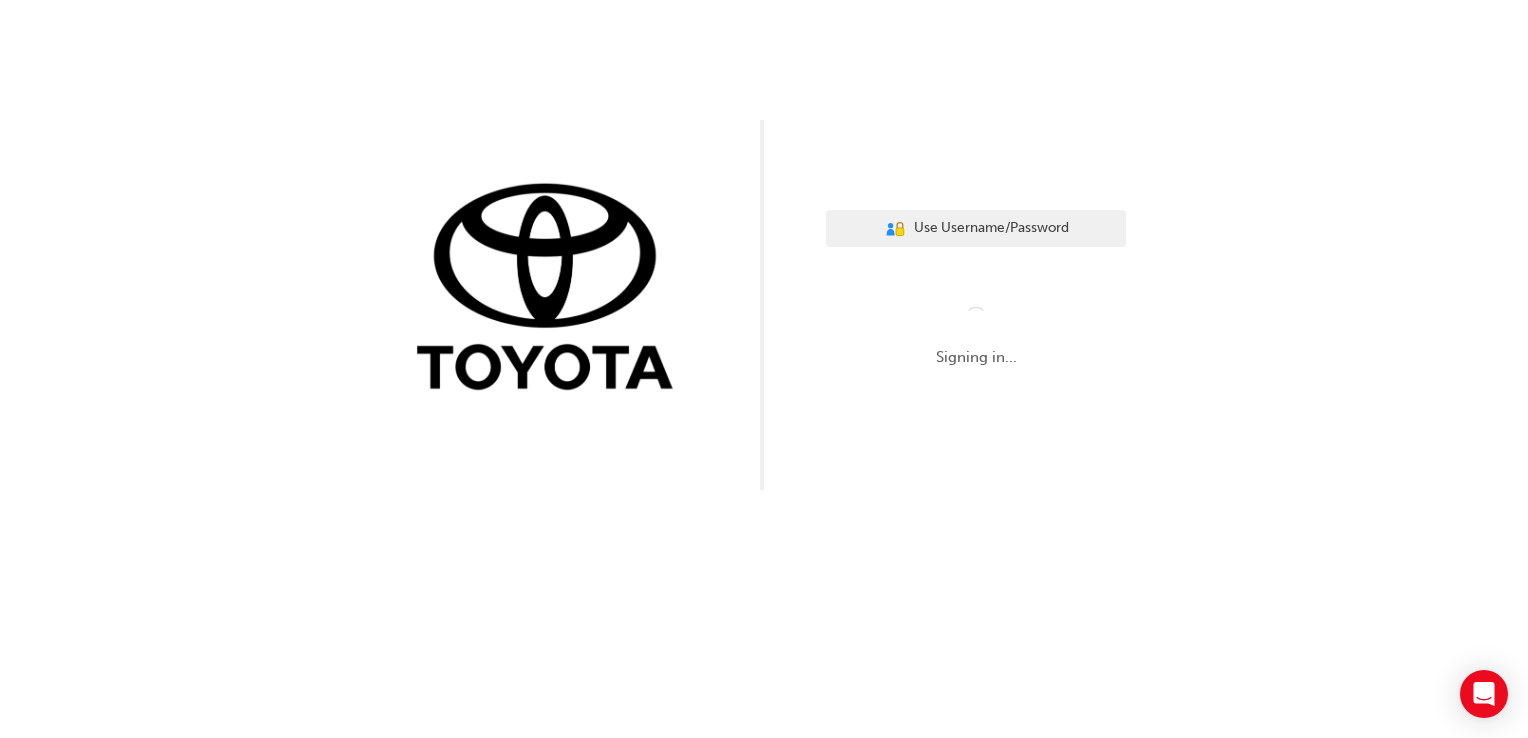 scroll, scrollTop: 0, scrollLeft: 0, axis: both 